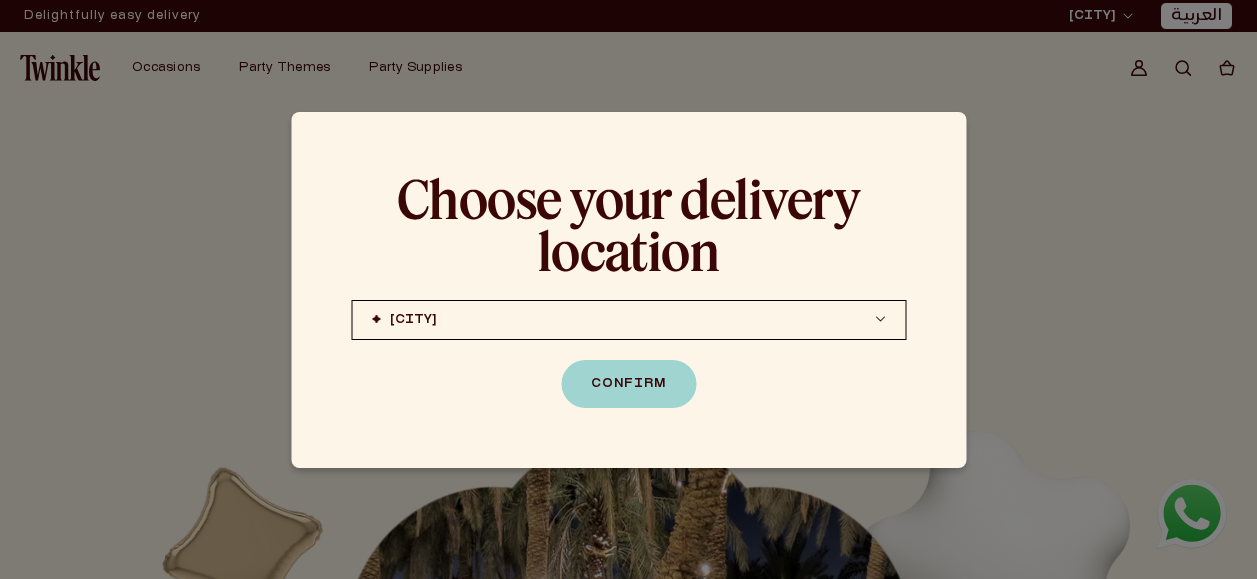 scroll, scrollTop: 0, scrollLeft: 0, axis: both 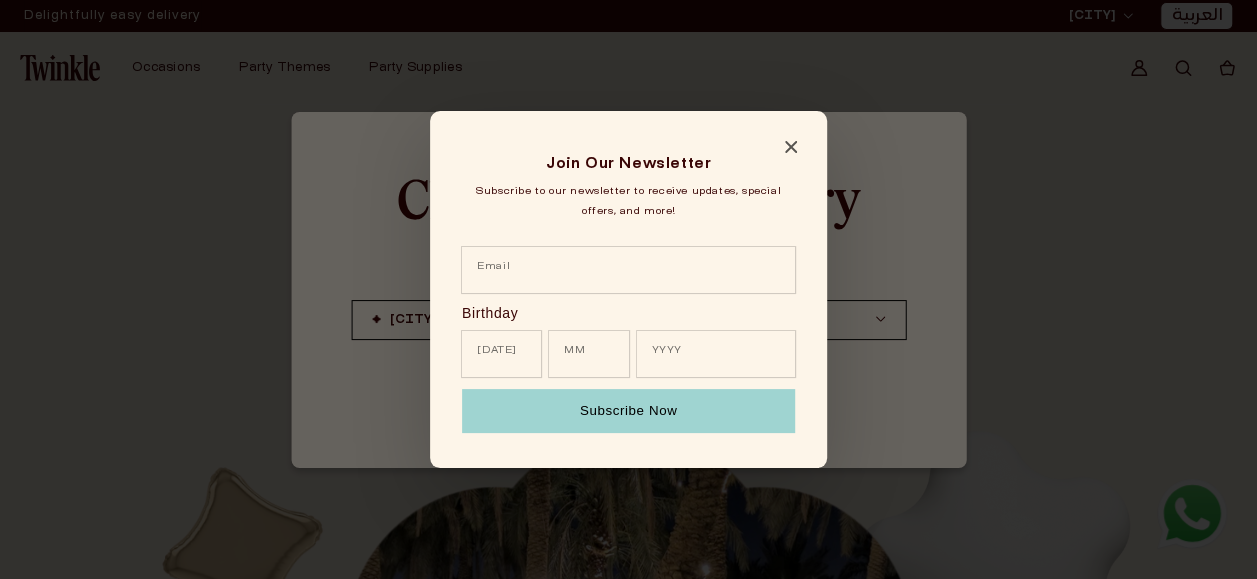 click on "Join Our Newsletter Subscribe to our newsletter to receive updates, special offers, and more! Email Birthday DD MM YYYY Subscribe Now" at bounding box center [628, 290] 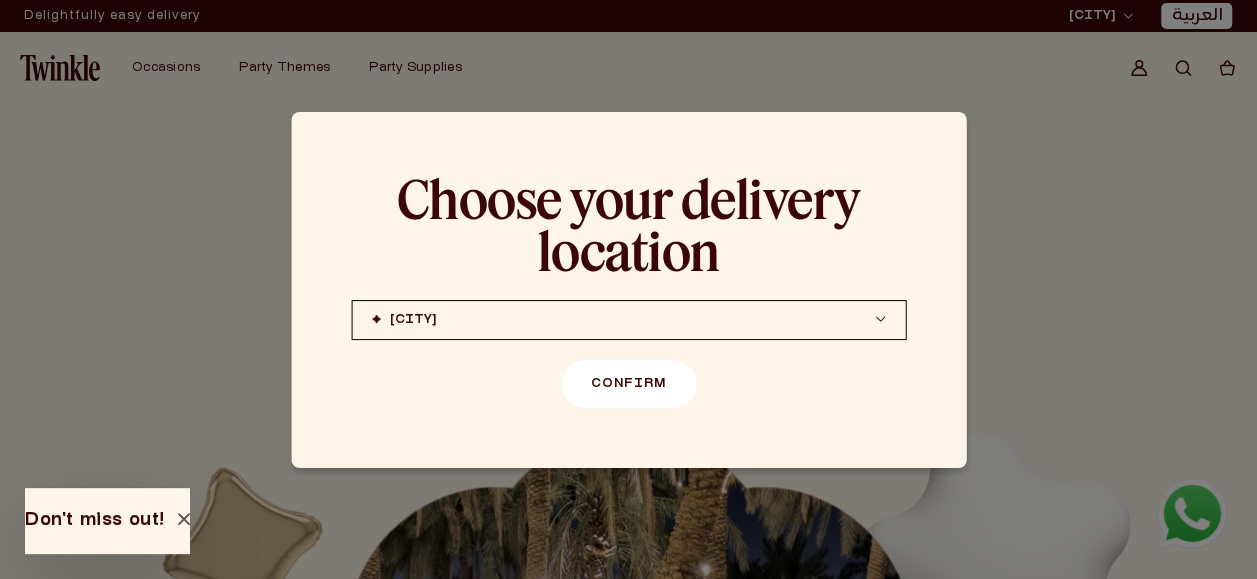 click on "Confirm" 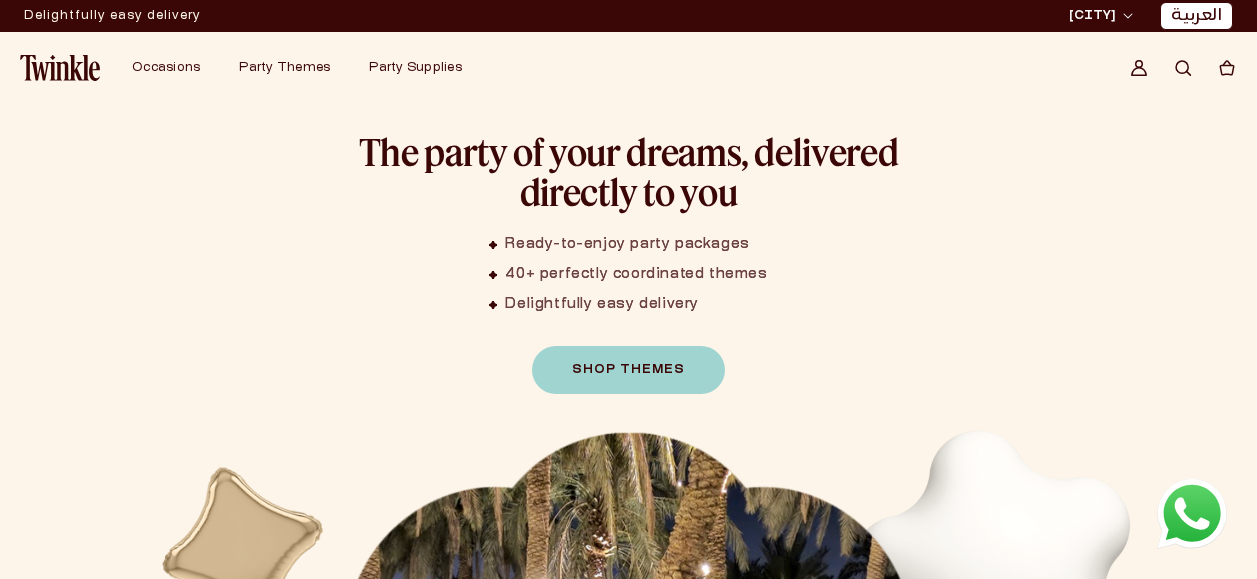scroll, scrollTop: 0, scrollLeft: 0, axis: both 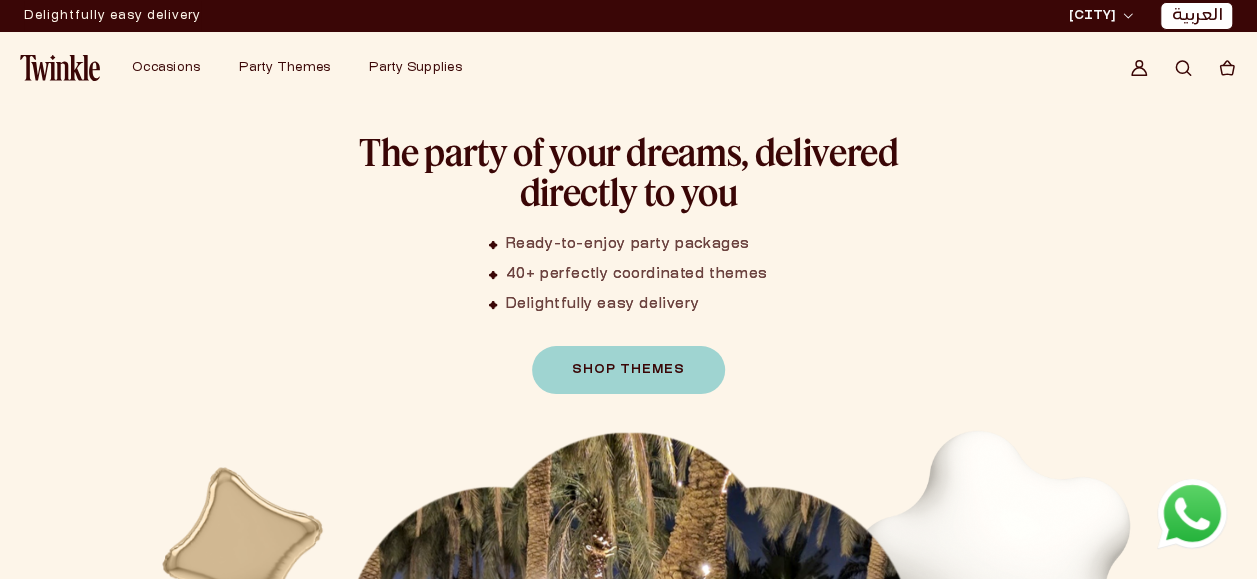 click on "العربية" at bounding box center [1196, 16] 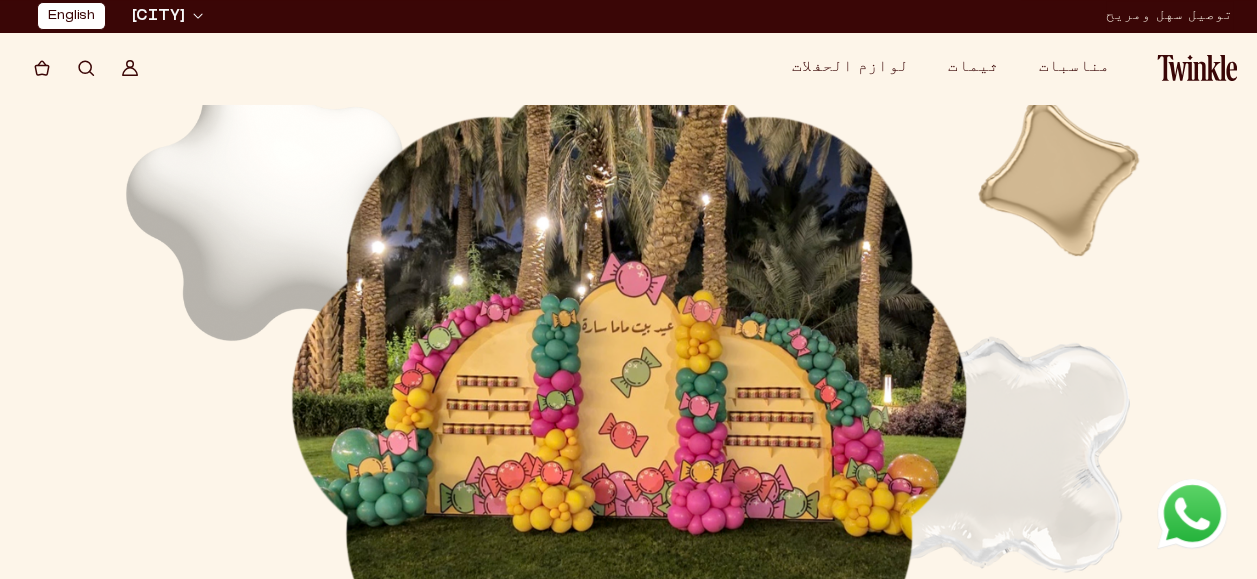 scroll, scrollTop: 0, scrollLeft: 0, axis: both 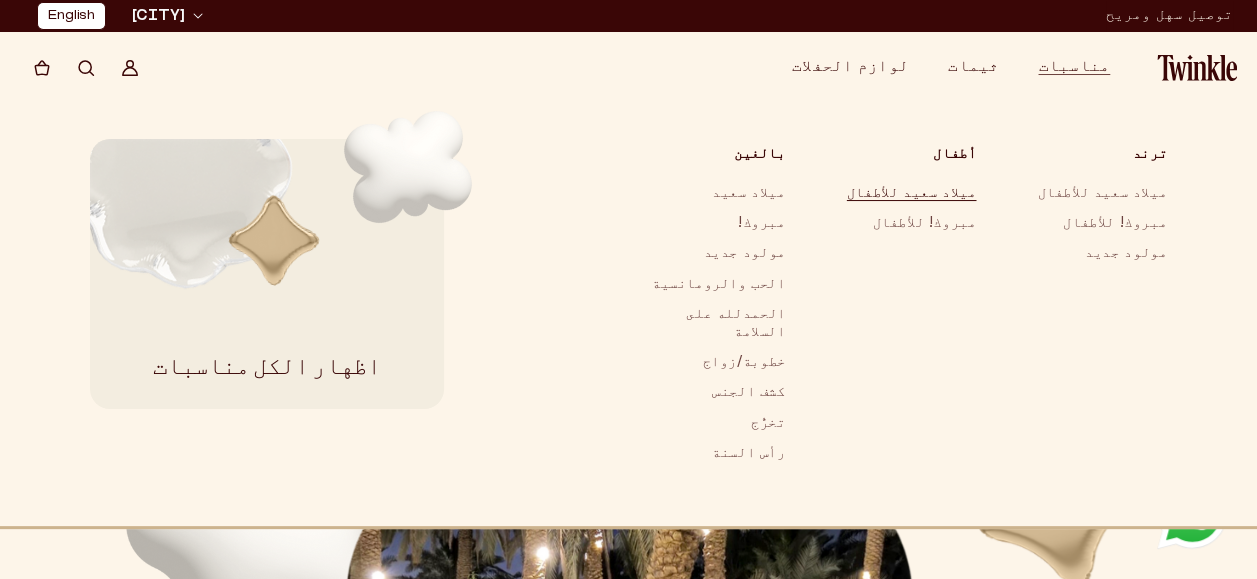 click on "ميلاد سعيد للأطفال" at bounding box center (901, 194) 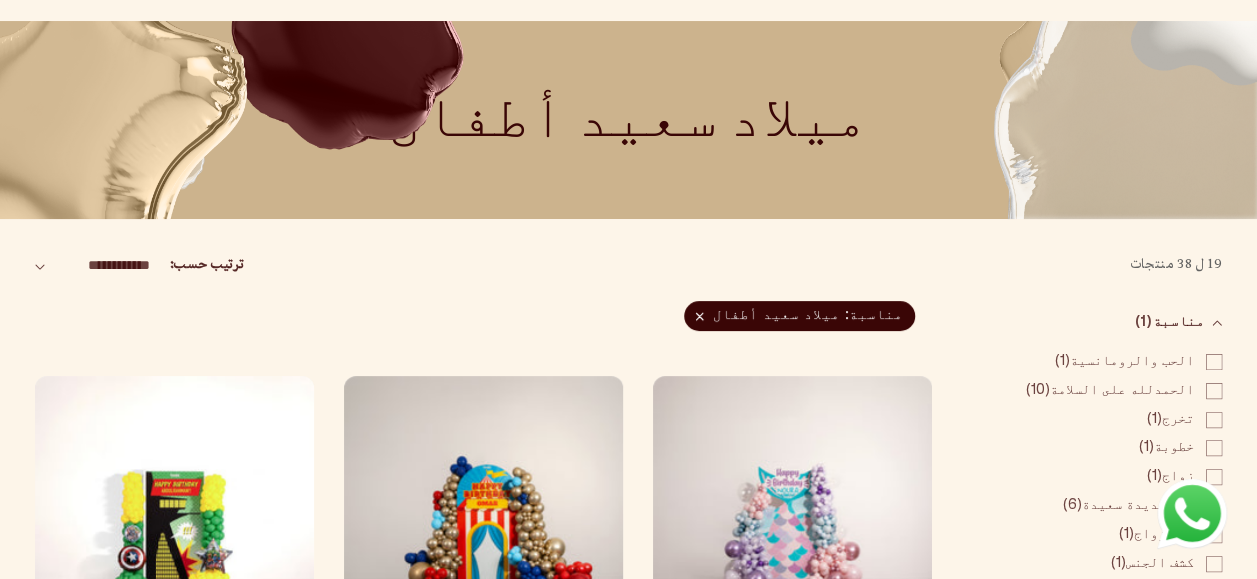 scroll, scrollTop: 200, scrollLeft: 0, axis: vertical 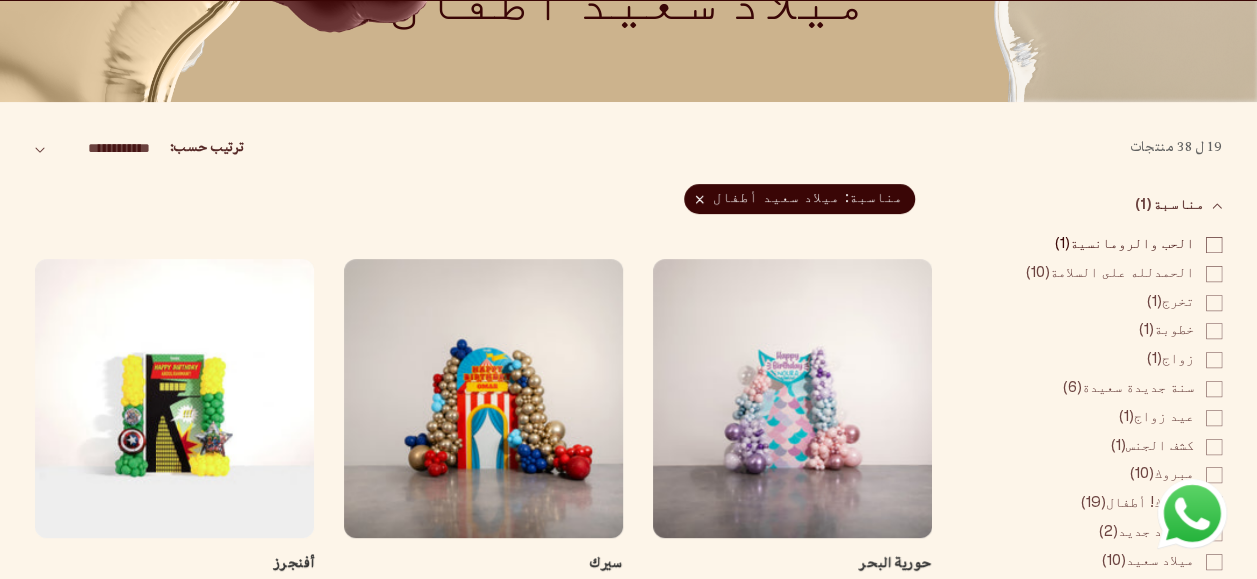 click 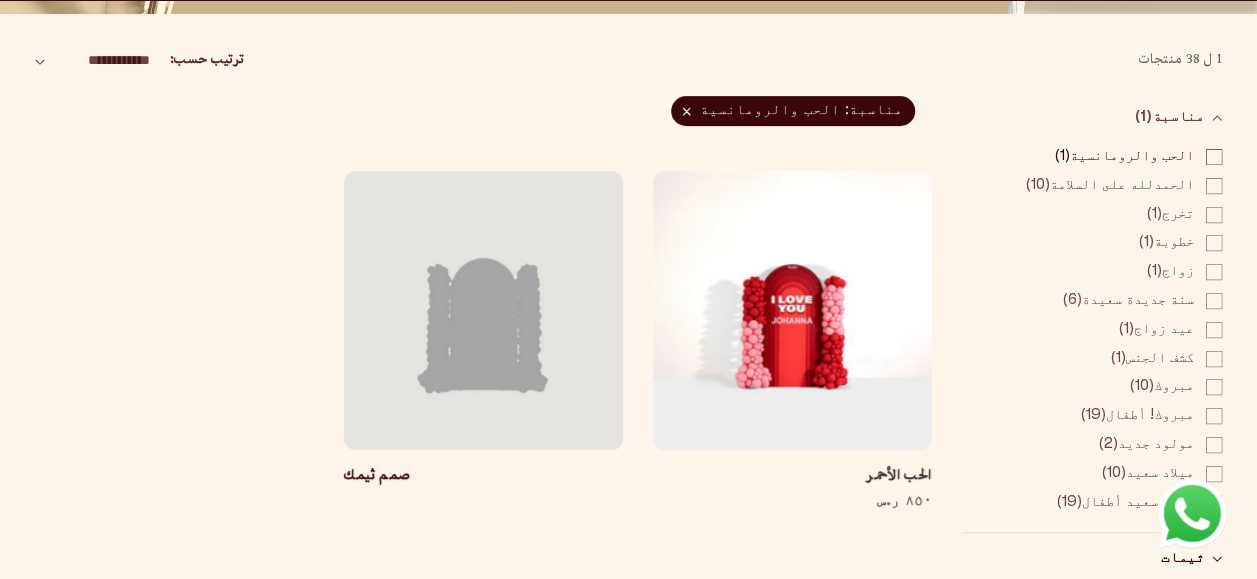 scroll, scrollTop: 400, scrollLeft: 0, axis: vertical 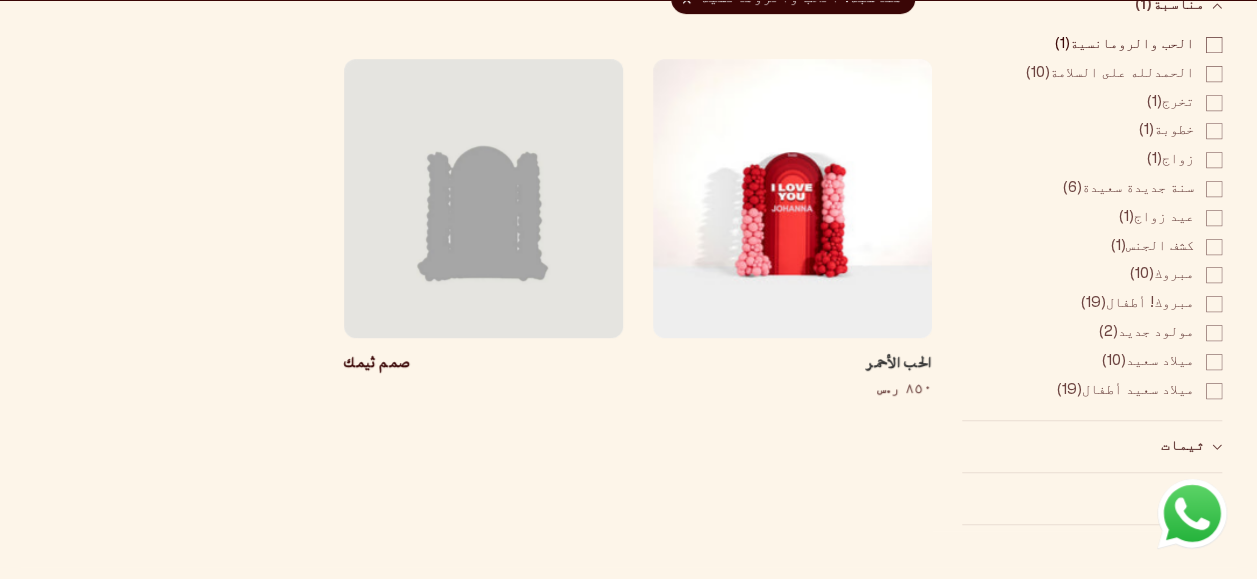 click on "صمم ثيمك" at bounding box center [377, 364] 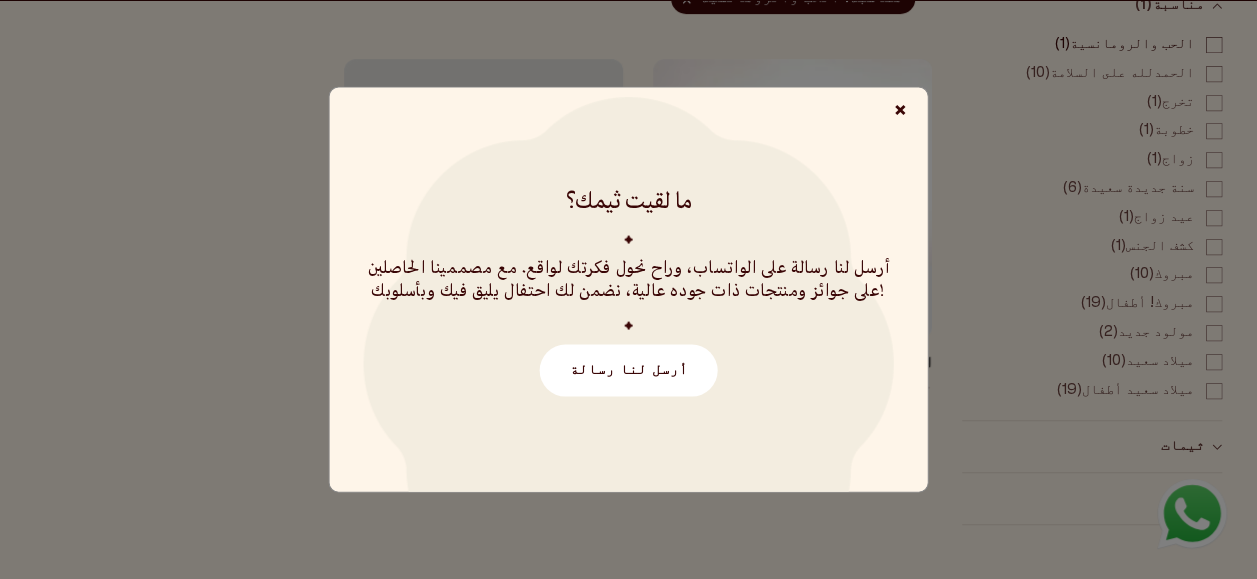 click on "أرسل لنا رسالة" at bounding box center [629, 371] 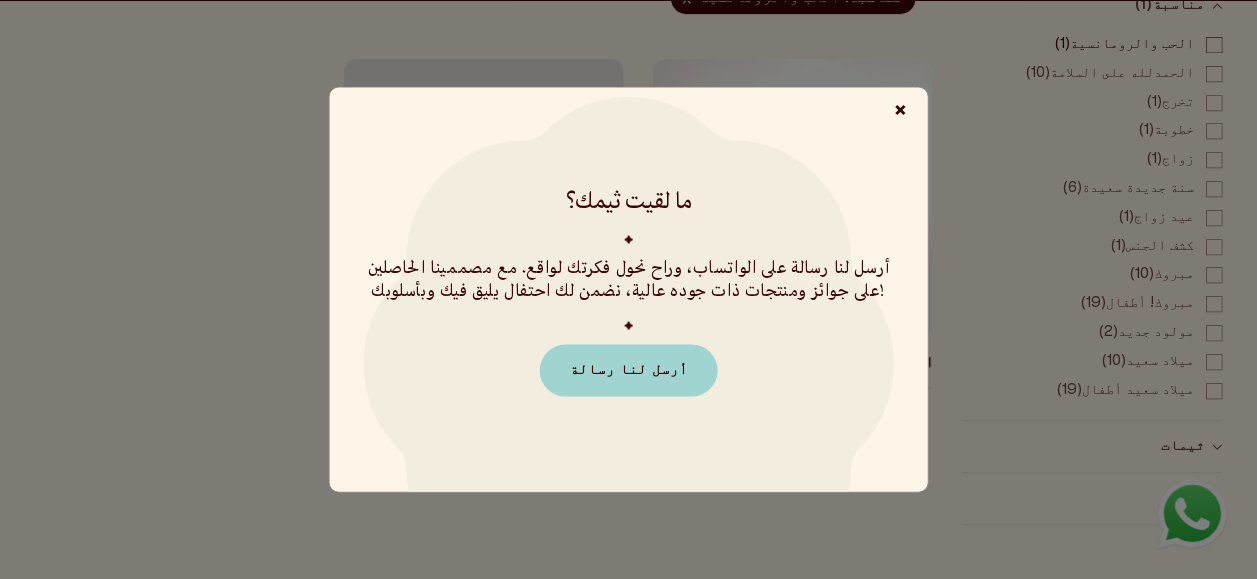 click on "×" at bounding box center [901, 111] 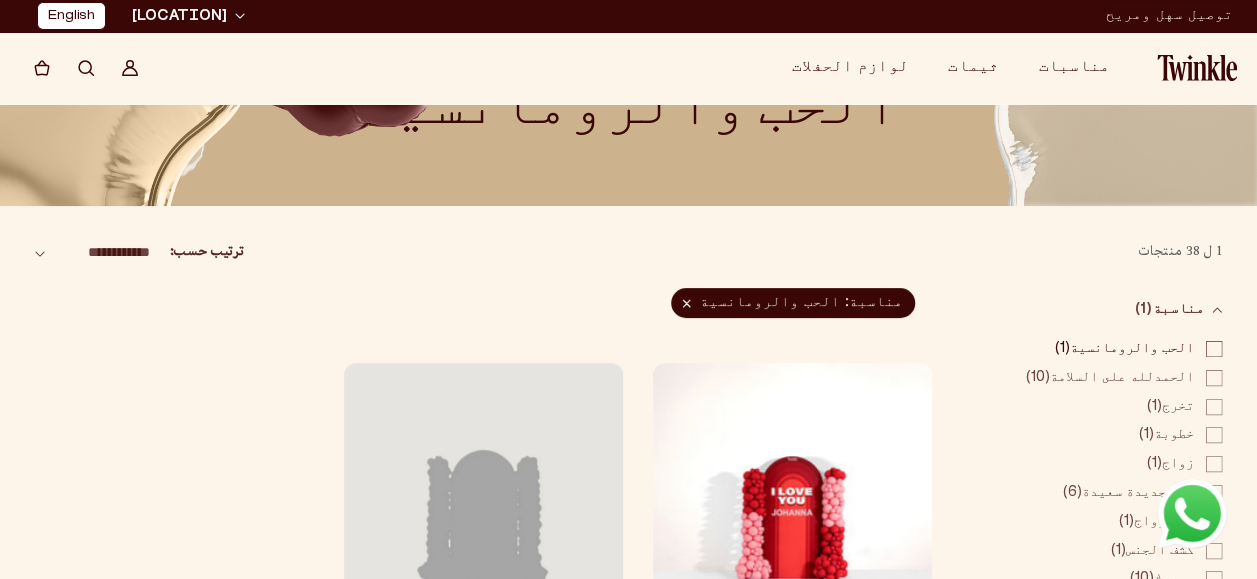 scroll, scrollTop: 0, scrollLeft: 0, axis: both 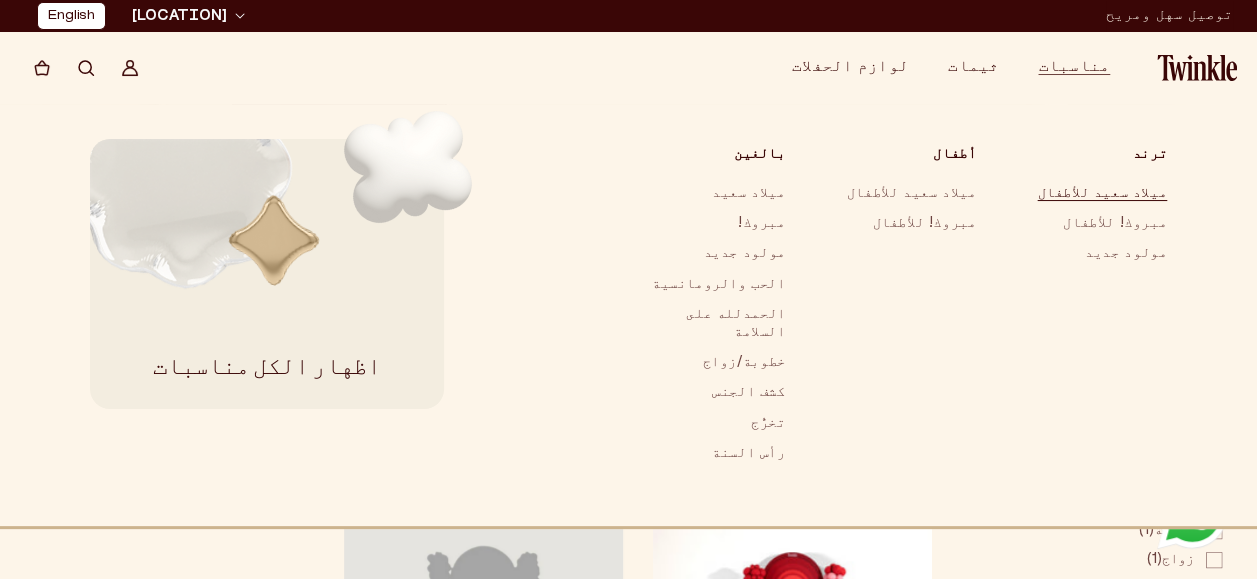 click on "ميلاد سعيد للأطفال" at bounding box center [1091, 194] 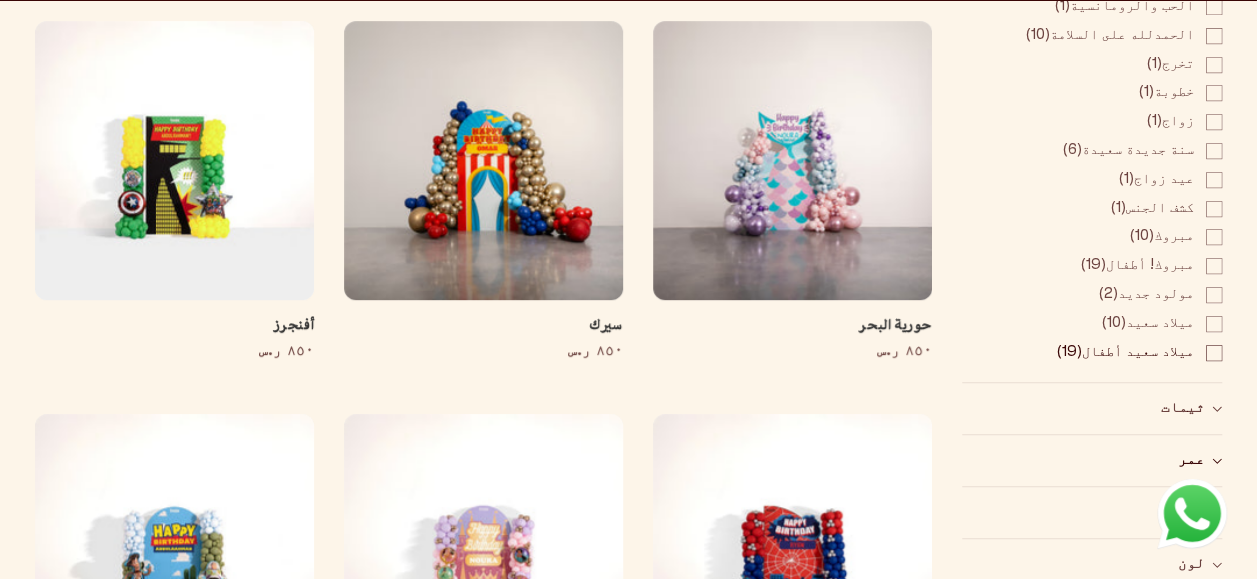 scroll, scrollTop: 500, scrollLeft: 0, axis: vertical 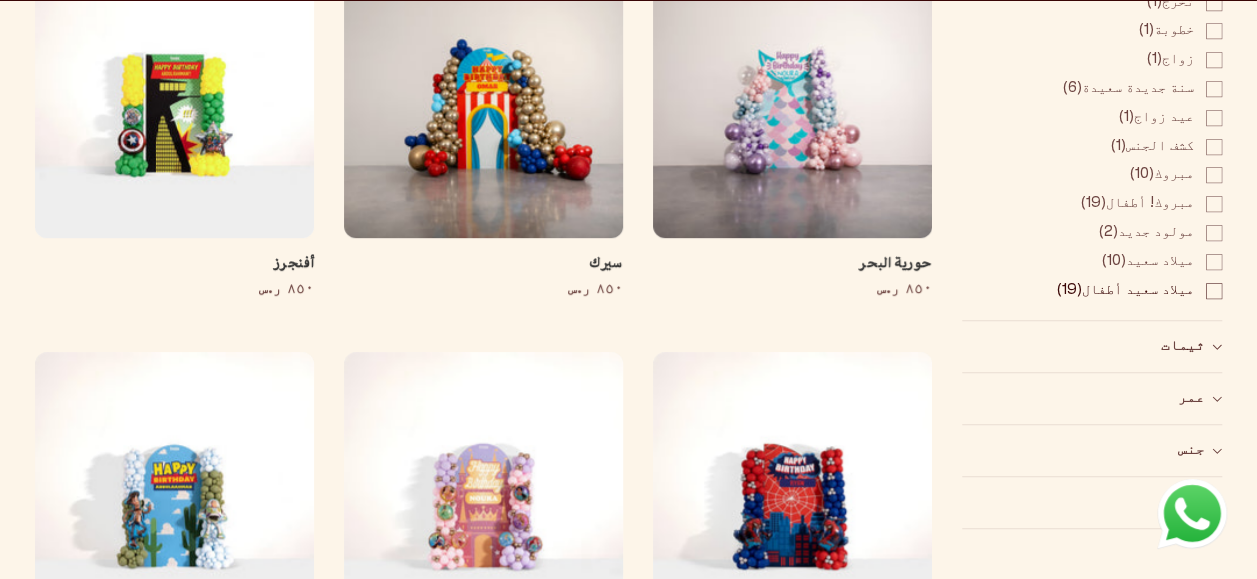 click 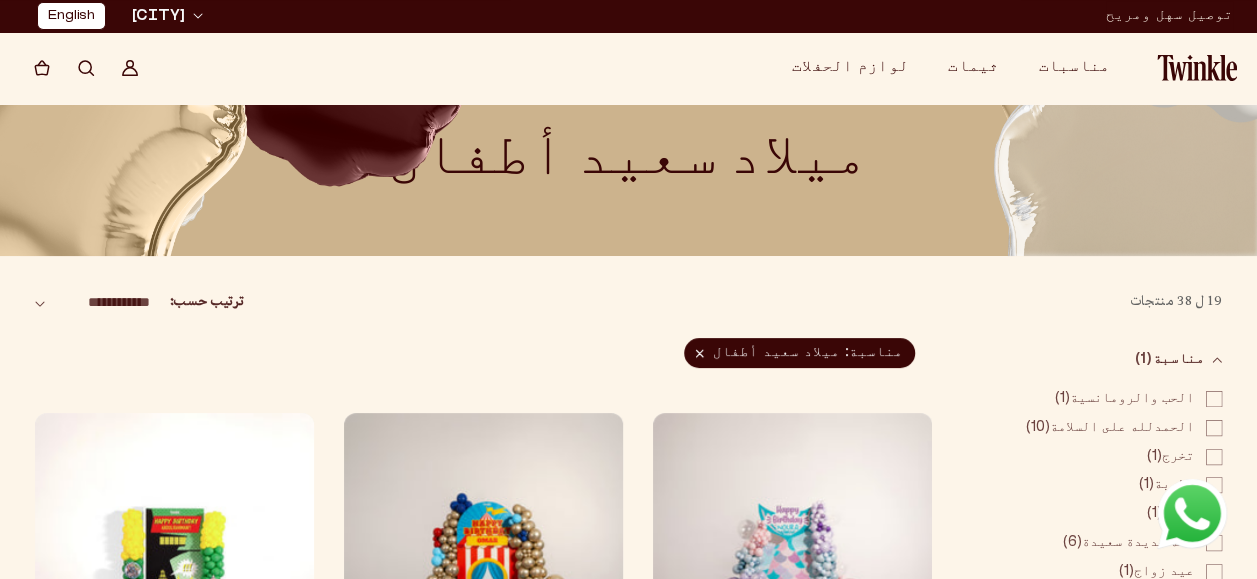 scroll, scrollTop: 0, scrollLeft: 0, axis: both 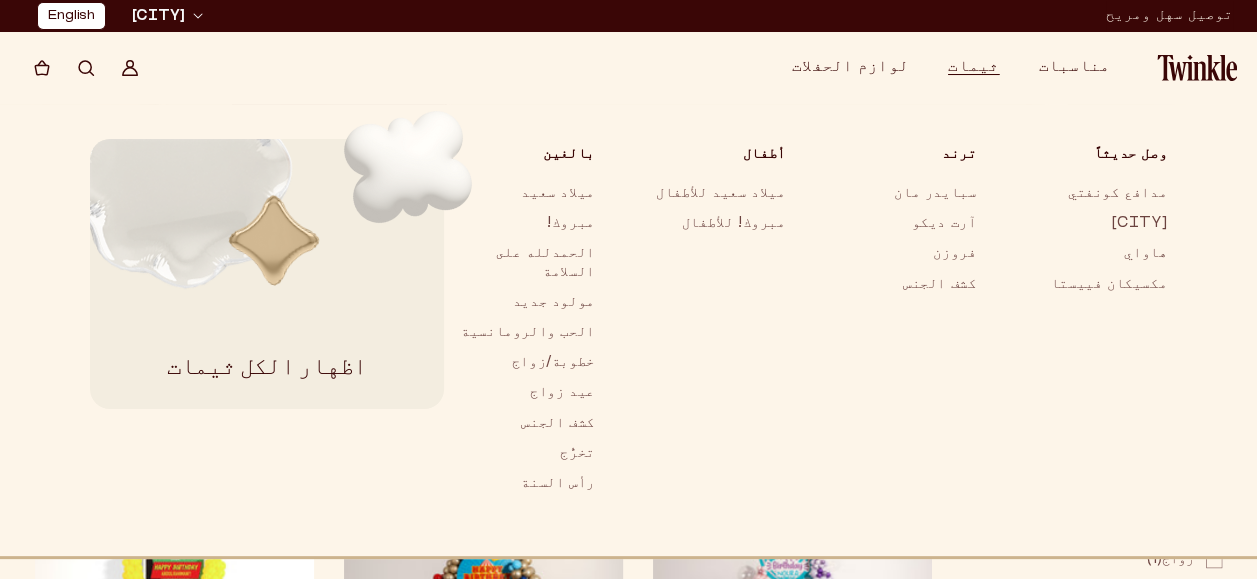 click on "ثيمات" at bounding box center (973, 67) 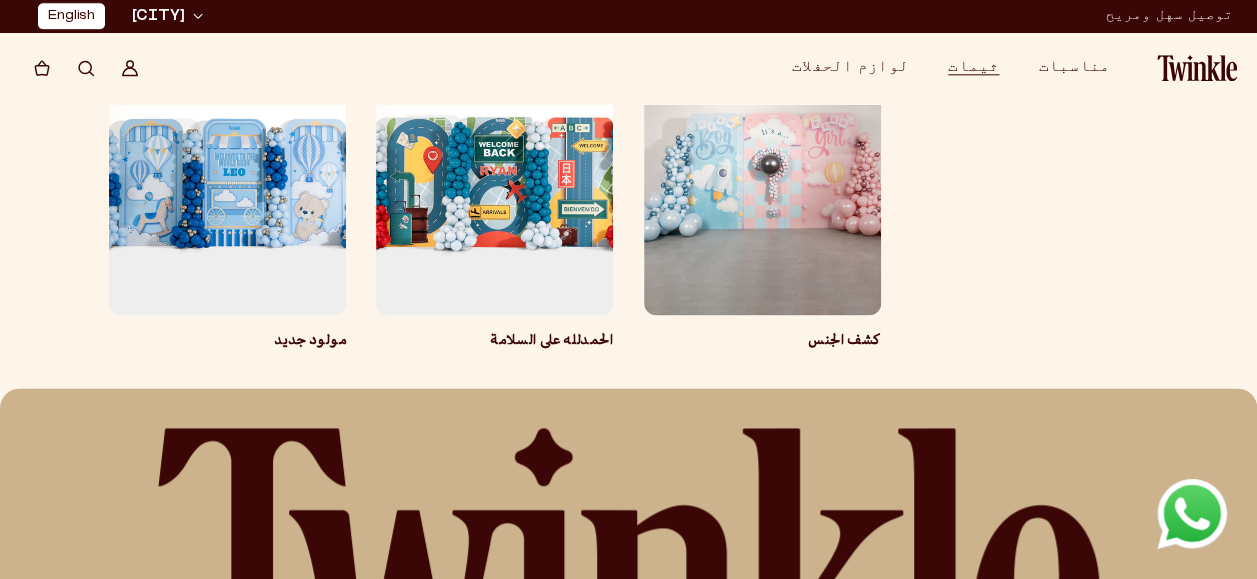 scroll, scrollTop: 1100, scrollLeft: 0, axis: vertical 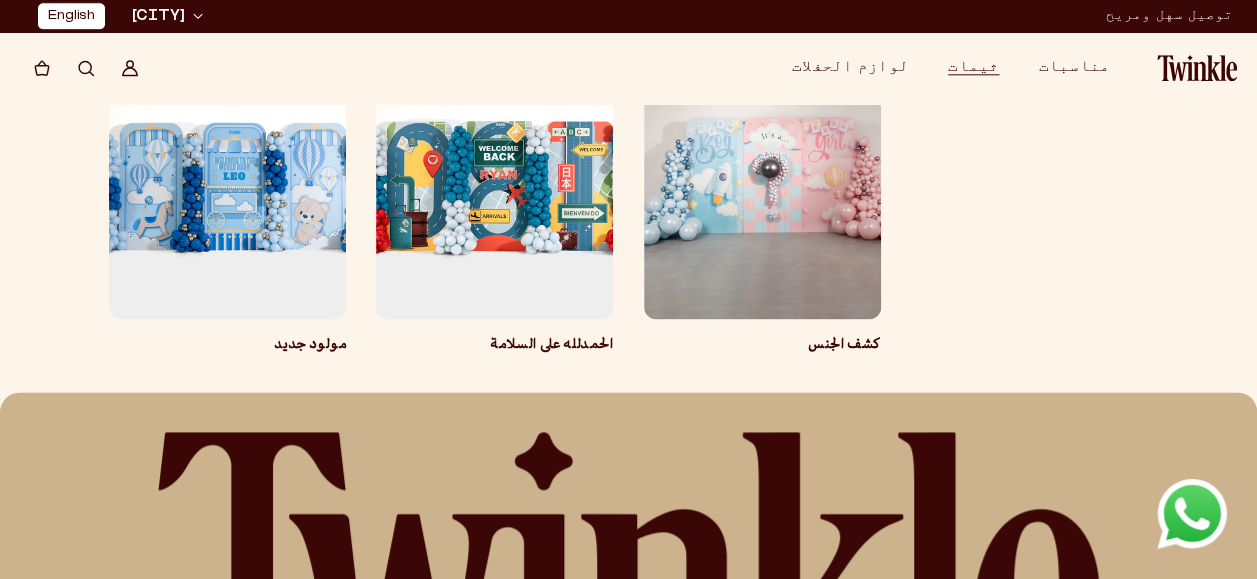 click on "كشف الجنس" at bounding box center [762, 346] 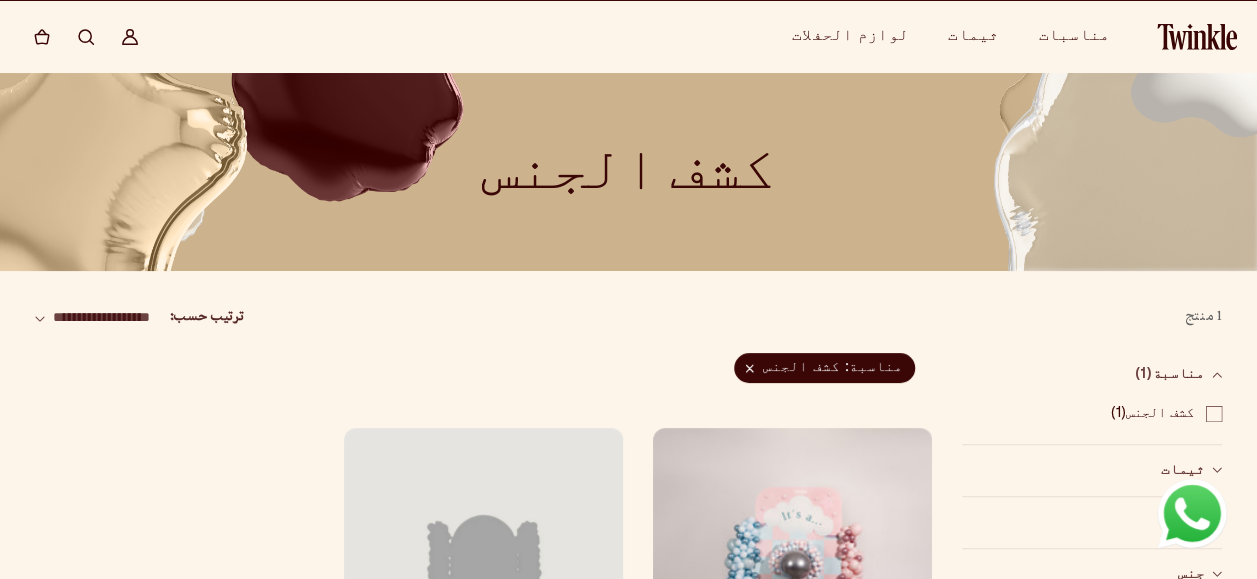 scroll, scrollTop: 0, scrollLeft: 0, axis: both 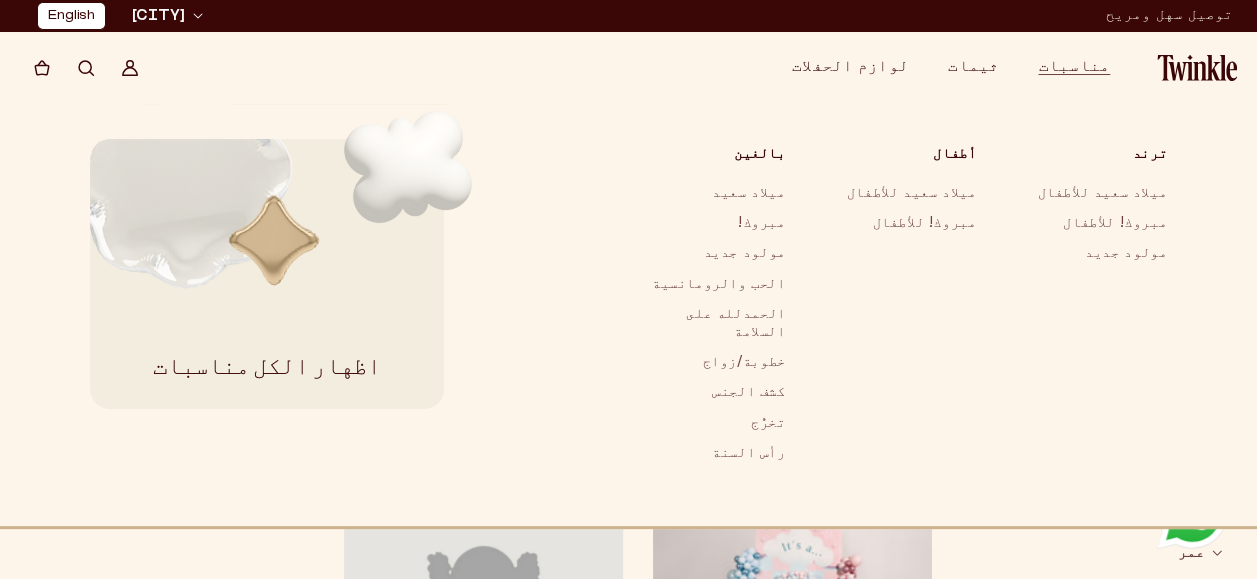 click at bounding box center (1197, 68) 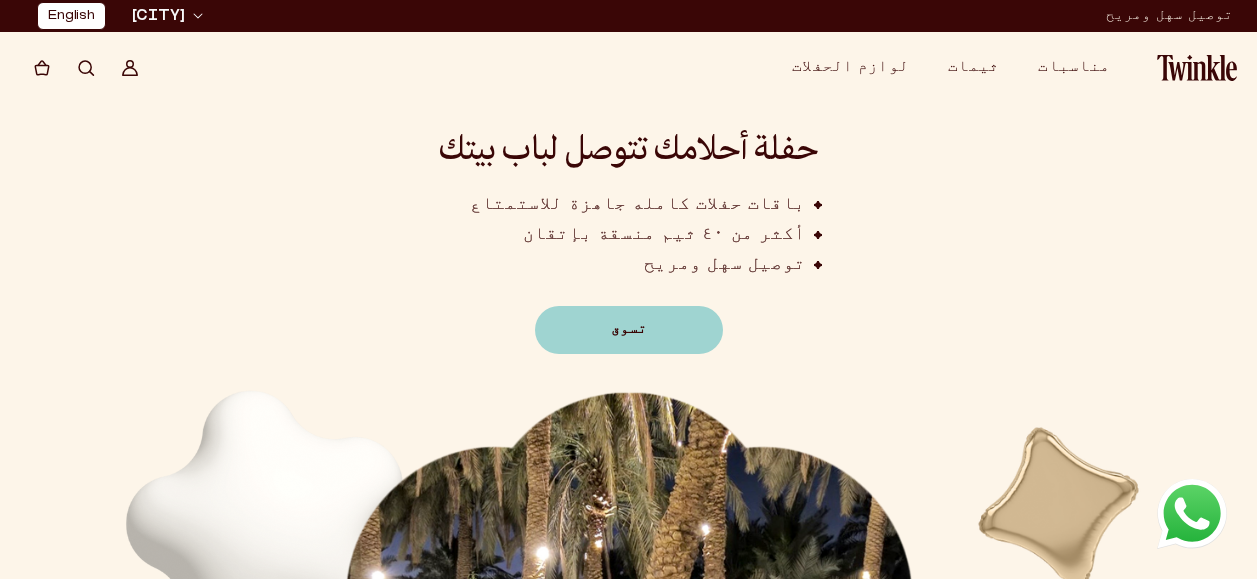 scroll, scrollTop: 0, scrollLeft: 0, axis: both 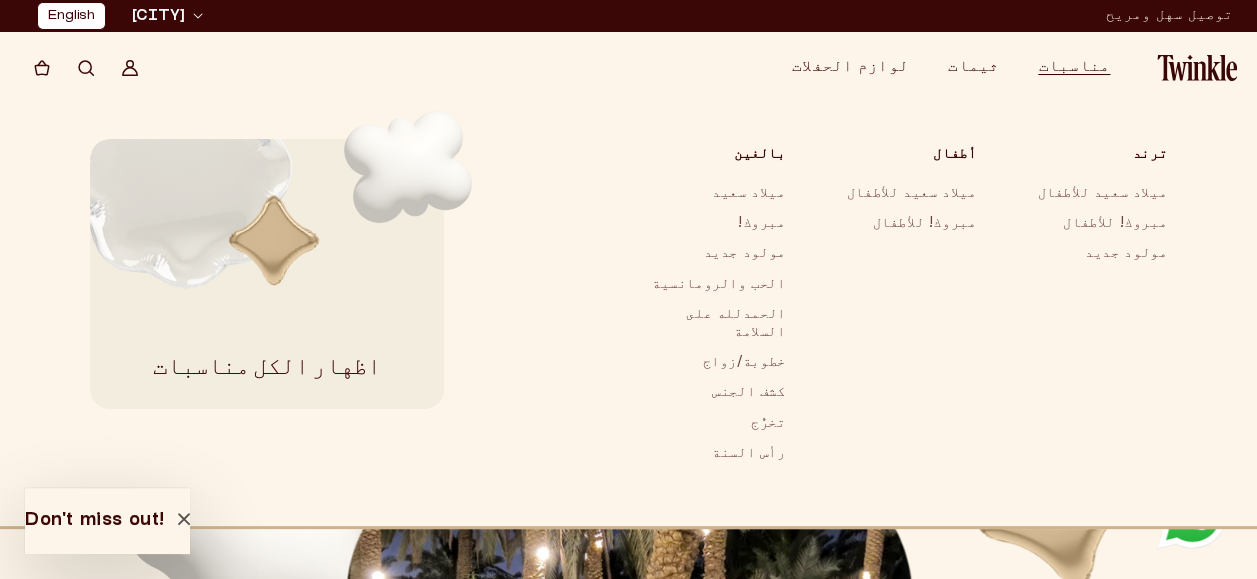 click on "مناسبات" at bounding box center [1074, 67] 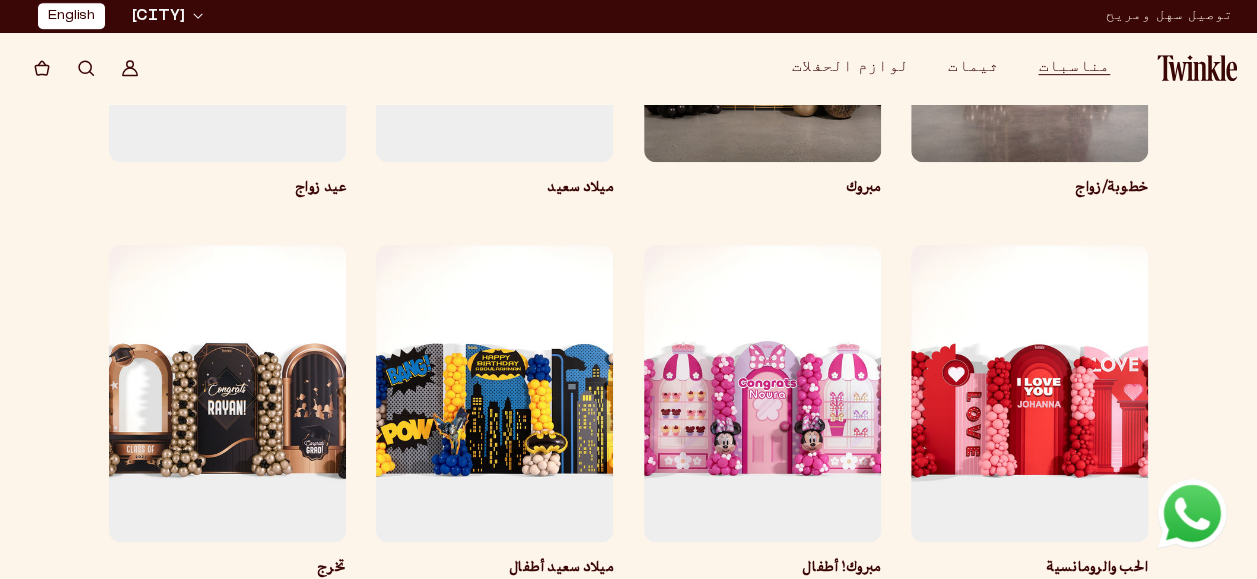 scroll, scrollTop: 300, scrollLeft: 0, axis: vertical 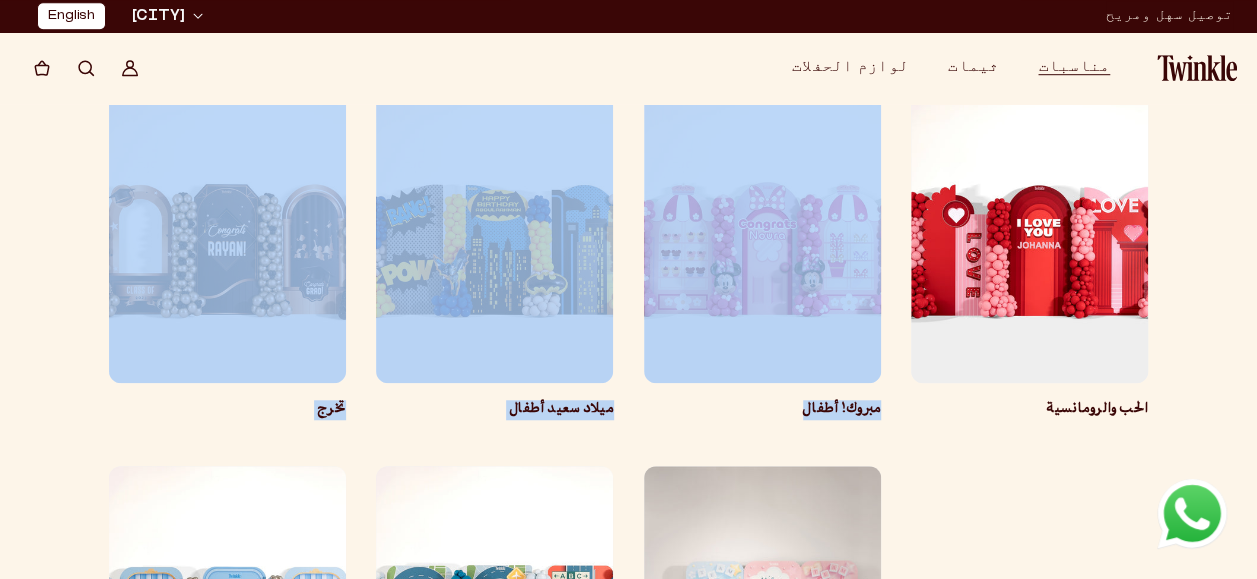 drag, startPoint x: 32, startPoint y: 140, endPoint x: 782, endPoint y: 216, distance: 753.8408 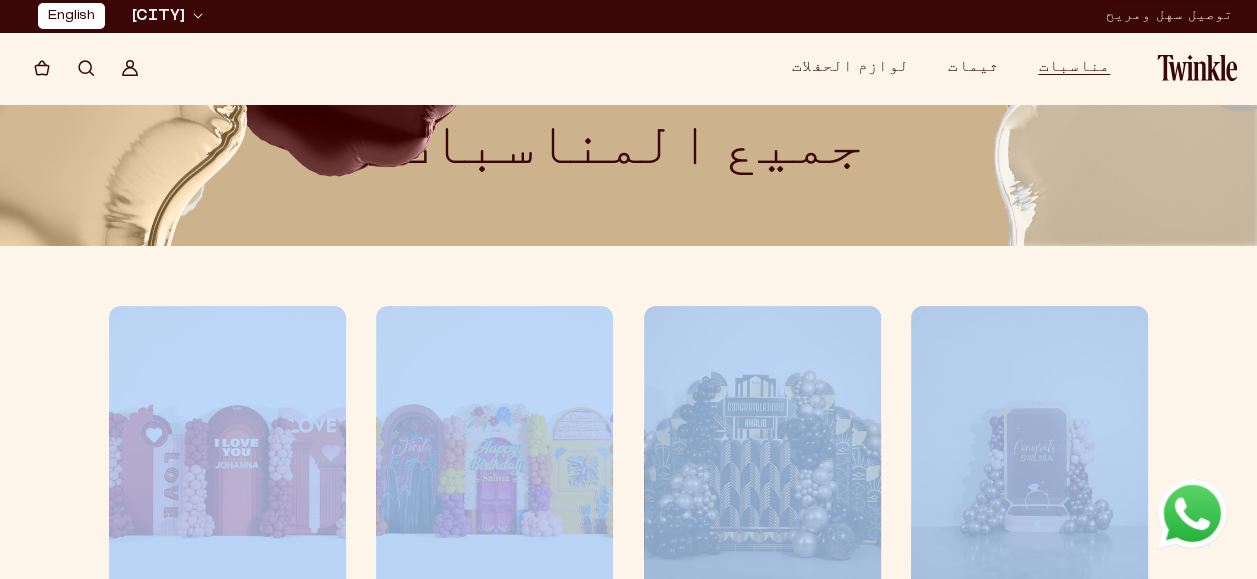 scroll, scrollTop: 0, scrollLeft: 0, axis: both 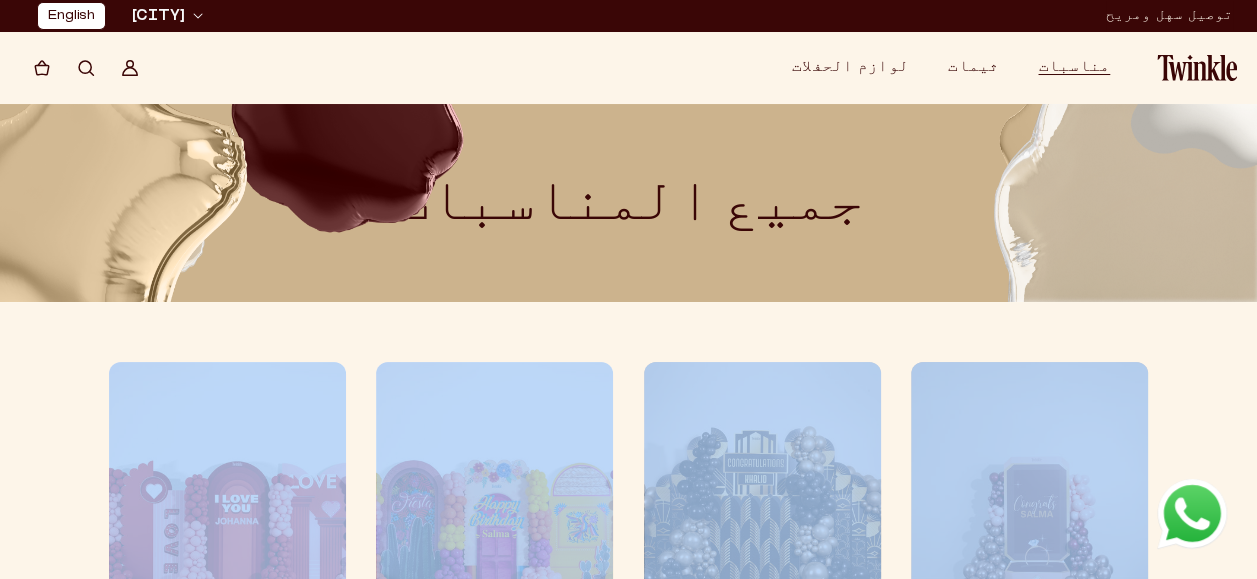 click at bounding box center (1197, 68) 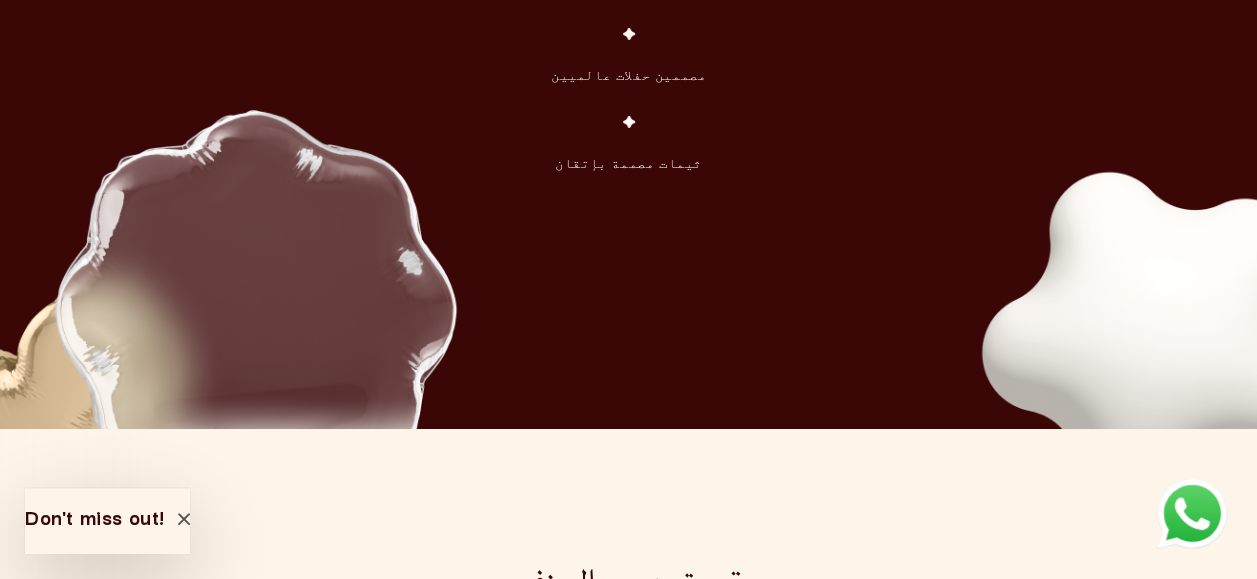 scroll, scrollTop: 3400, scrollLeft: 0, axis: vertical 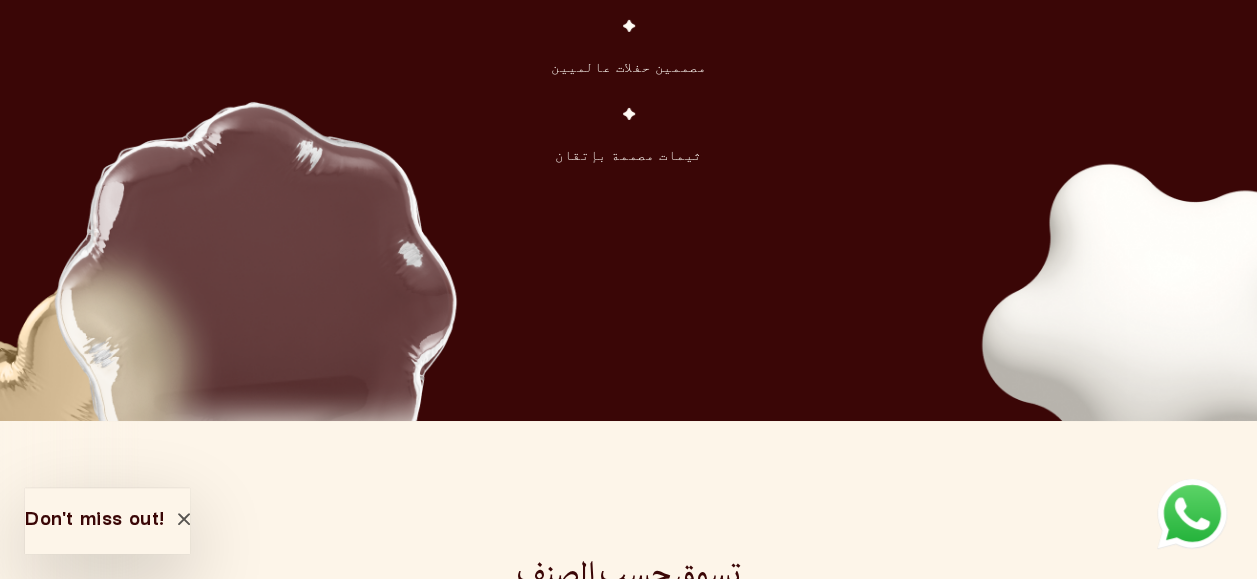 click 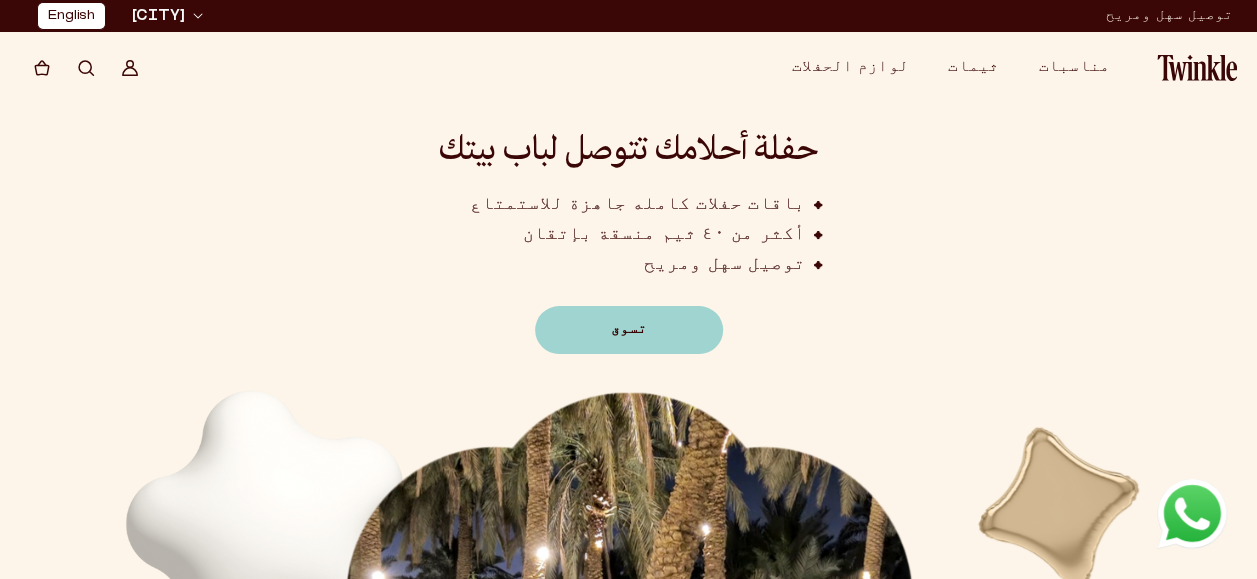 scroll, scrollTop: 0, scrollLeft: 0, axis: both 